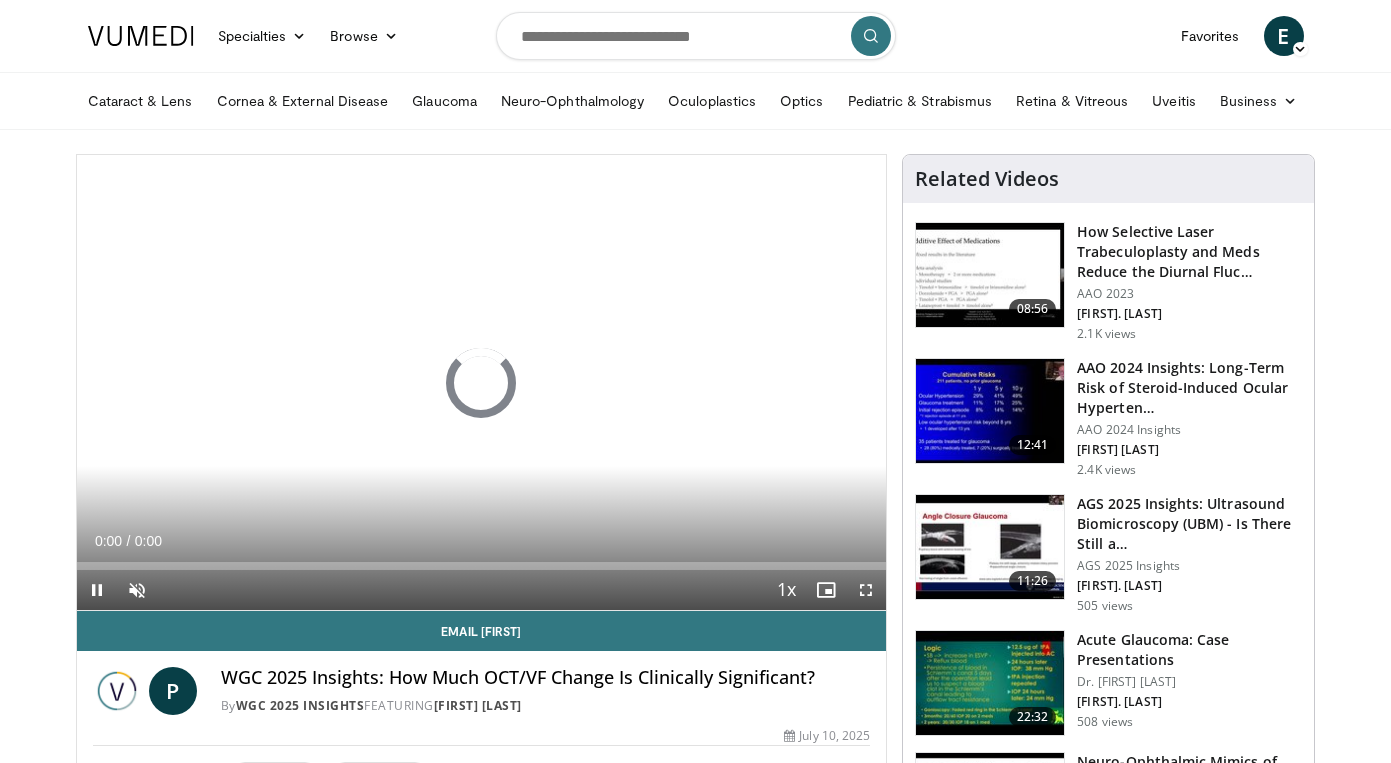 scroll, scrollTop: 0, scrollLeft: 0, axis: both 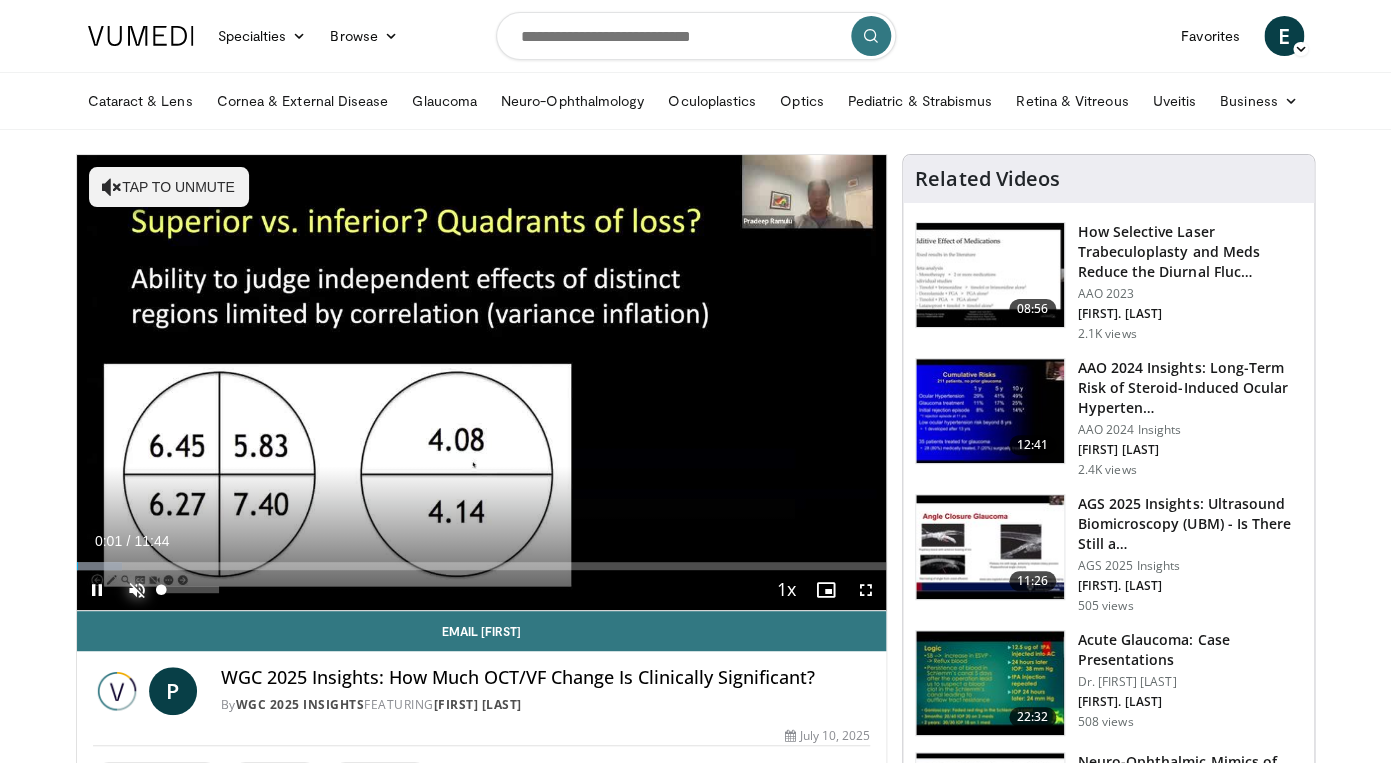 click at bounding box center [137, 590] 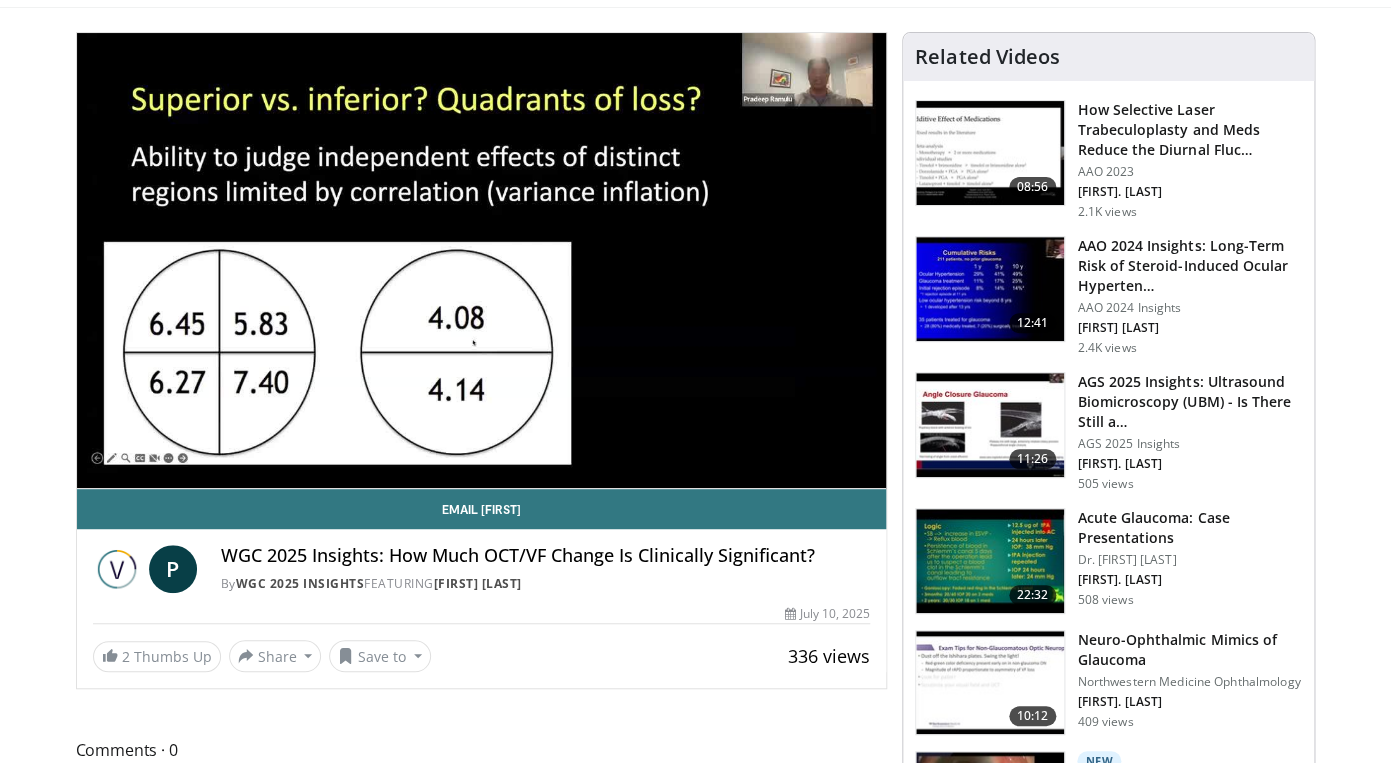 scroll, scrollTop: 114, scrollLeft: 0, axis: vertical 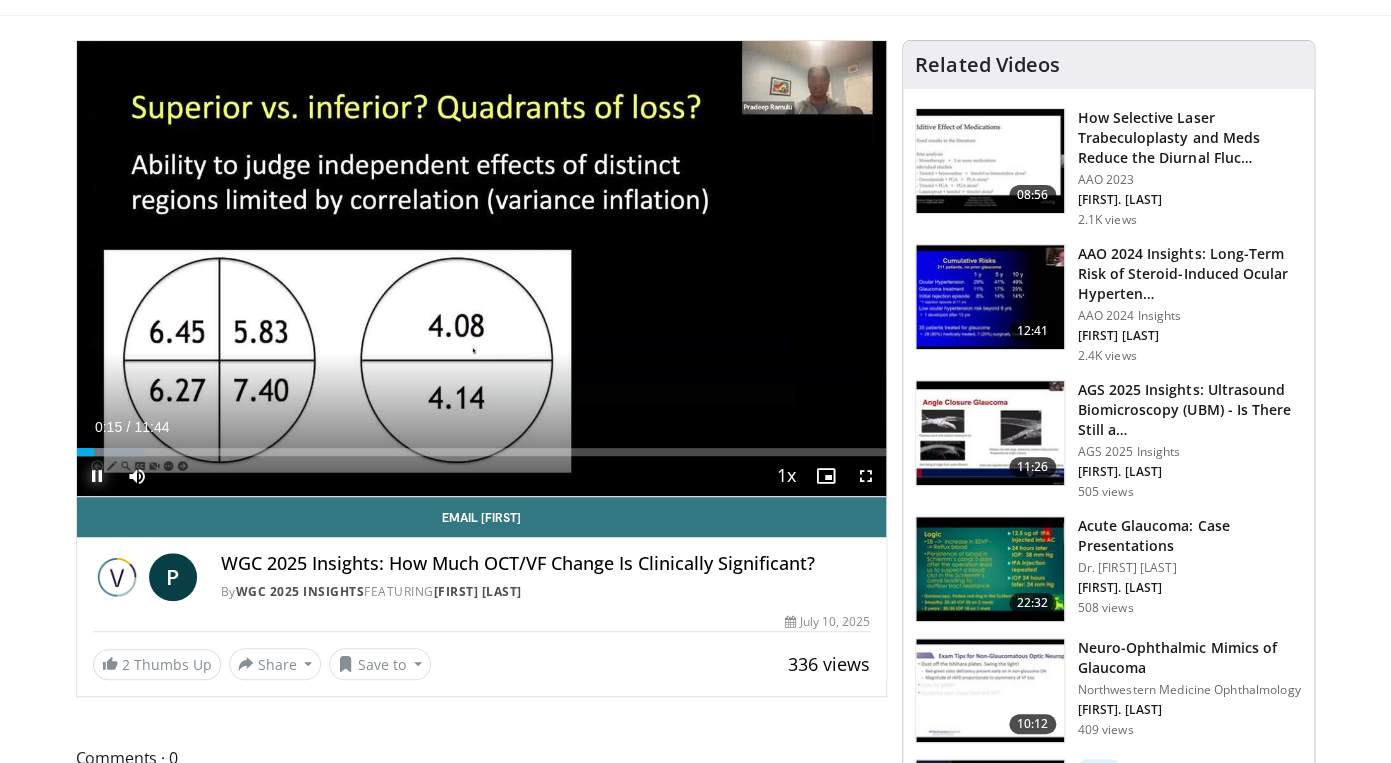 click at bounding box center [97, 476] 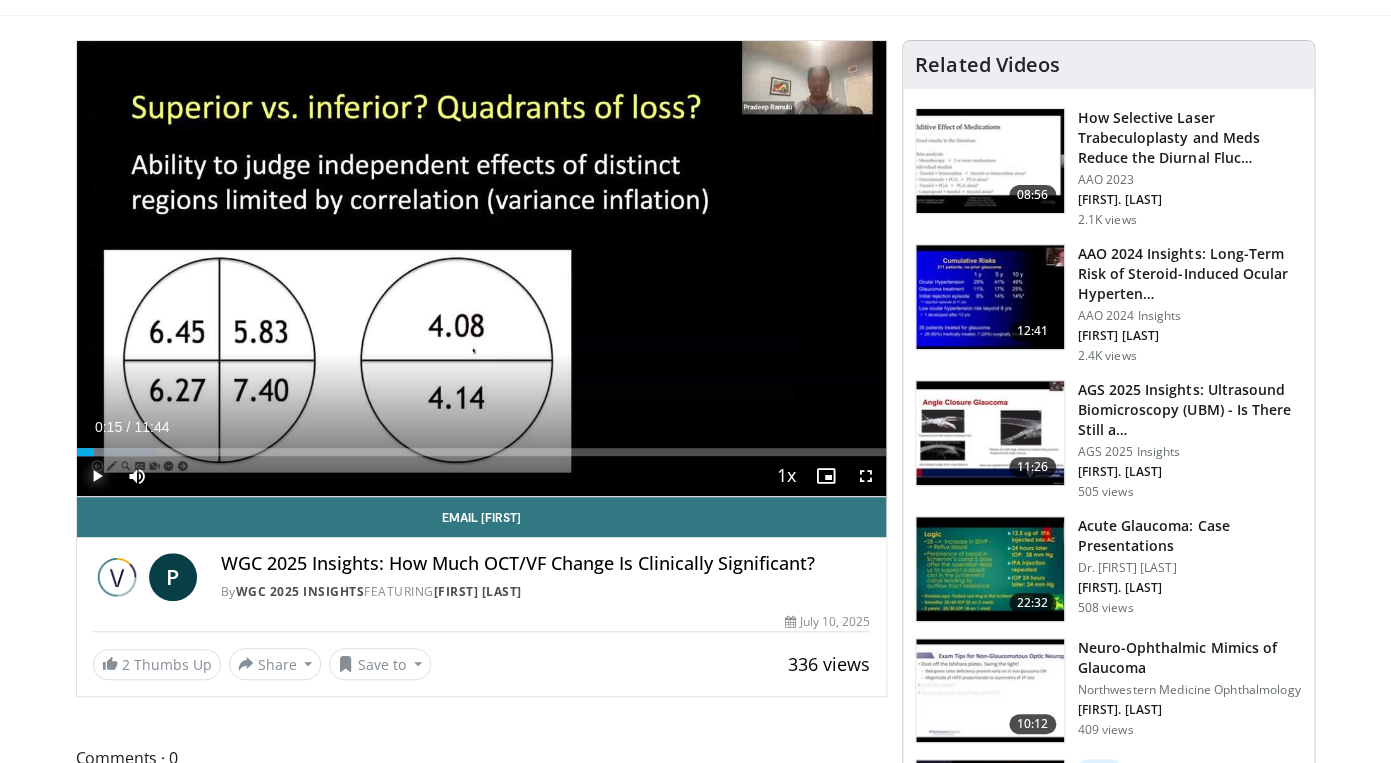 click at bounding box center [97, 476] 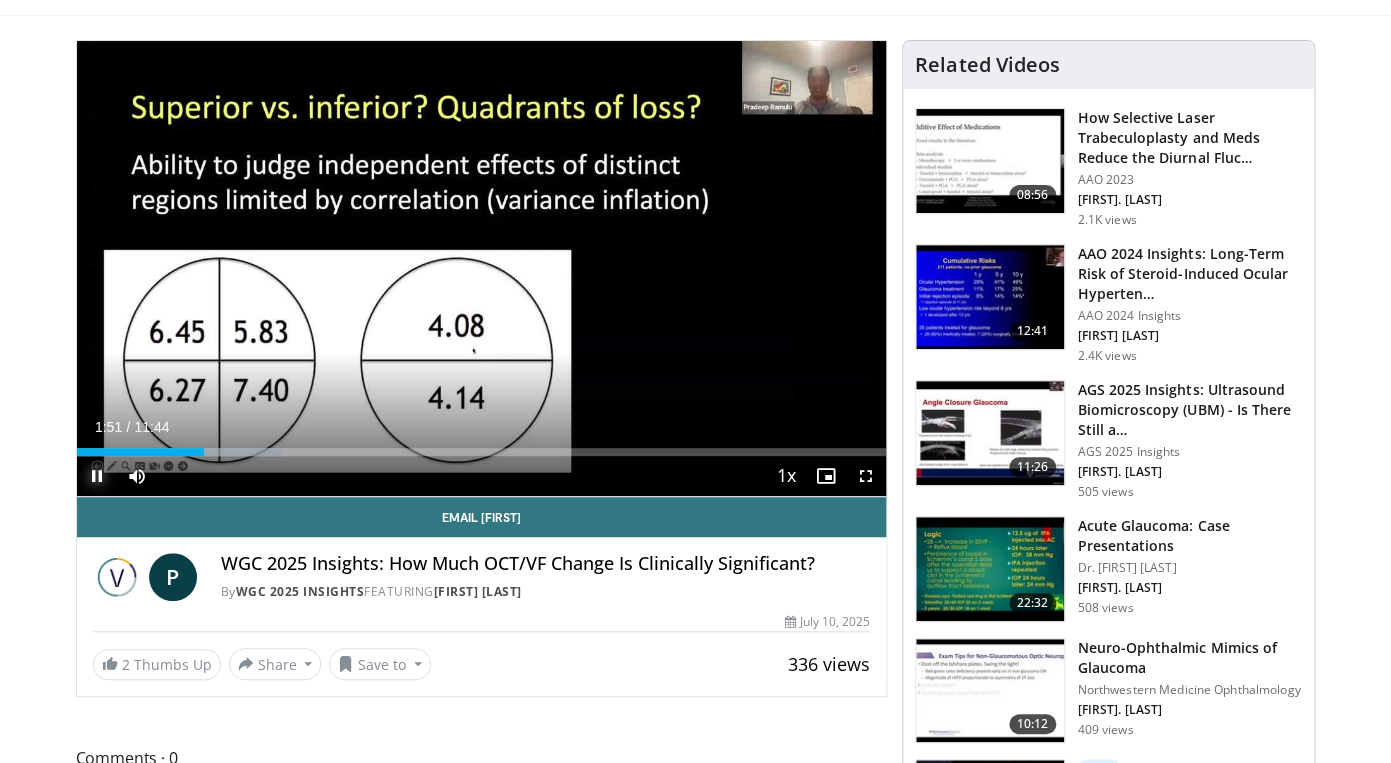 click at bounding box center [97, 476] 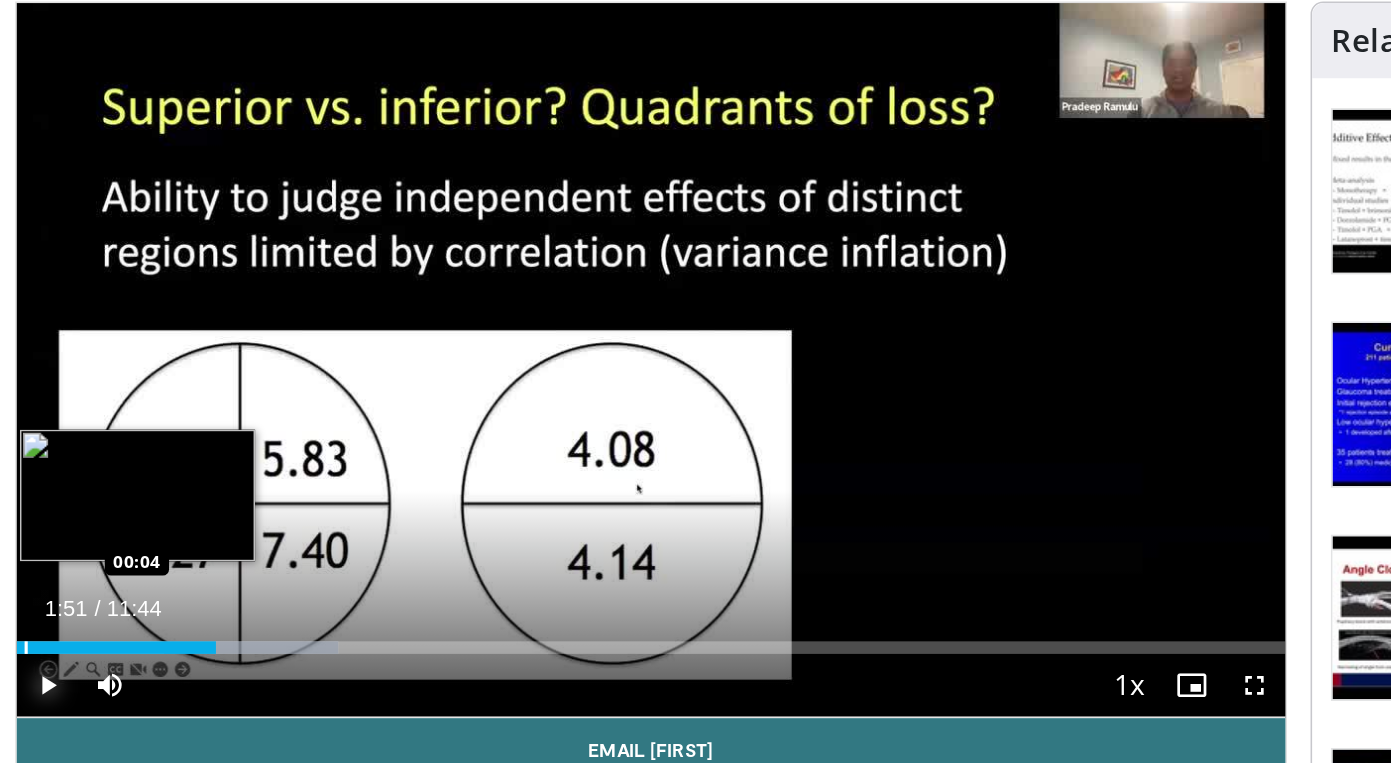 scroll, scrollTop: 34, scrollLeft: 0, axis: vertical 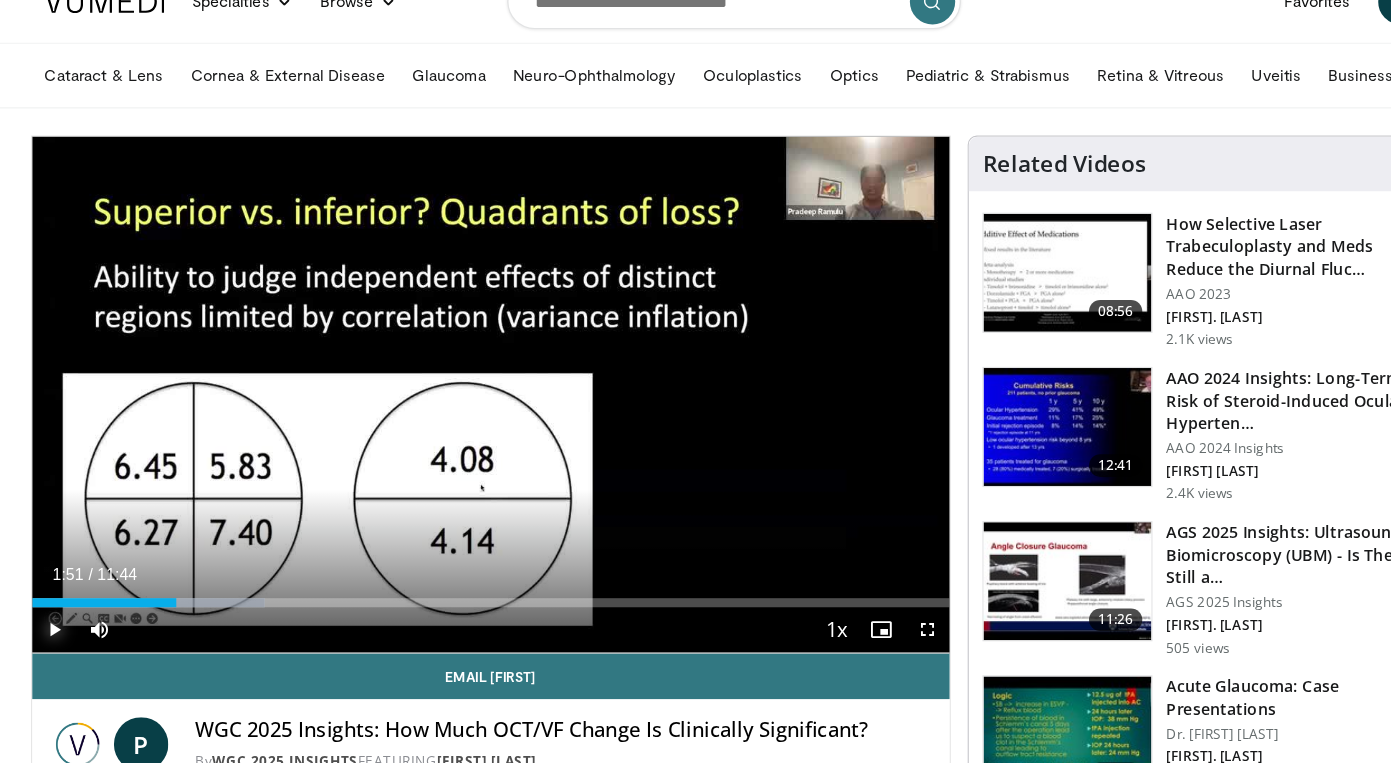 click at bounding box center [97, 556] 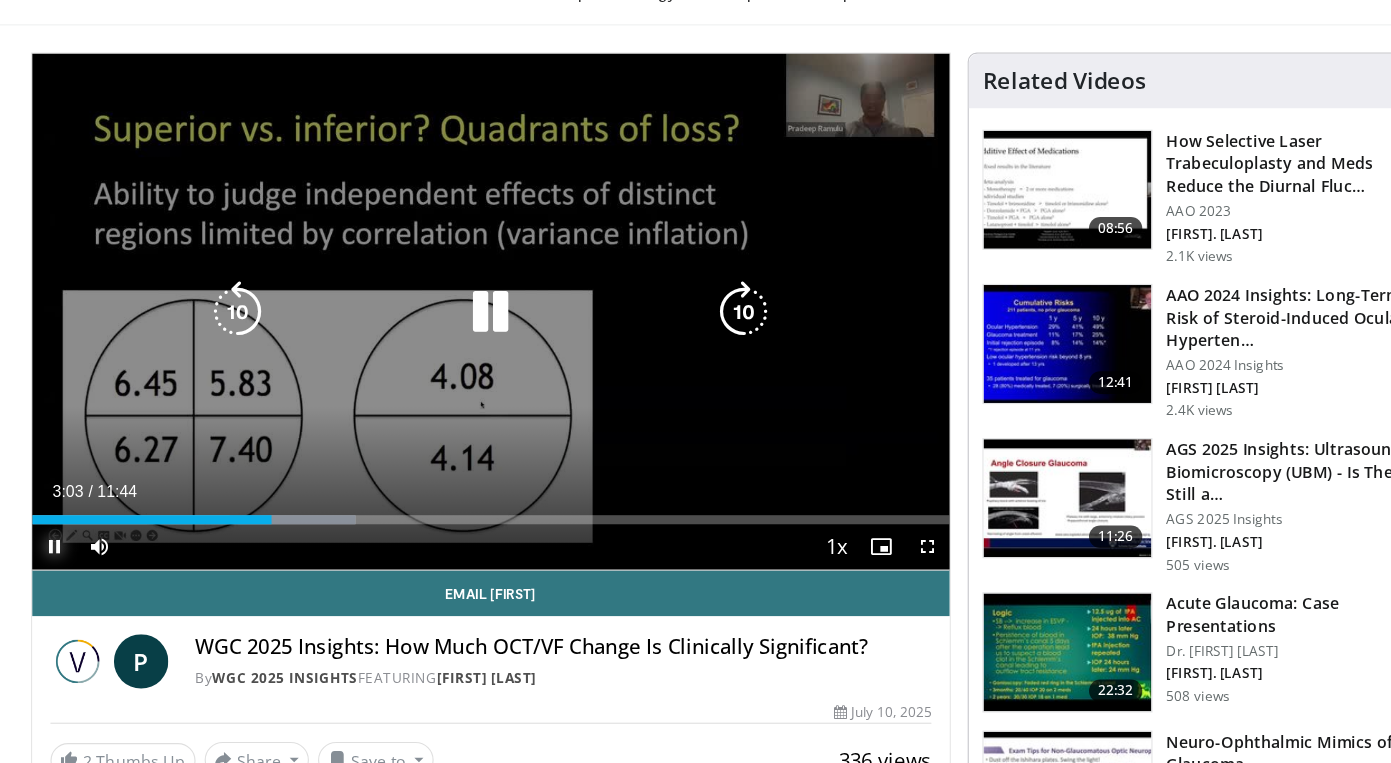 scroll, scrollTop: 34, scrollLeft: 0, axis: vertical 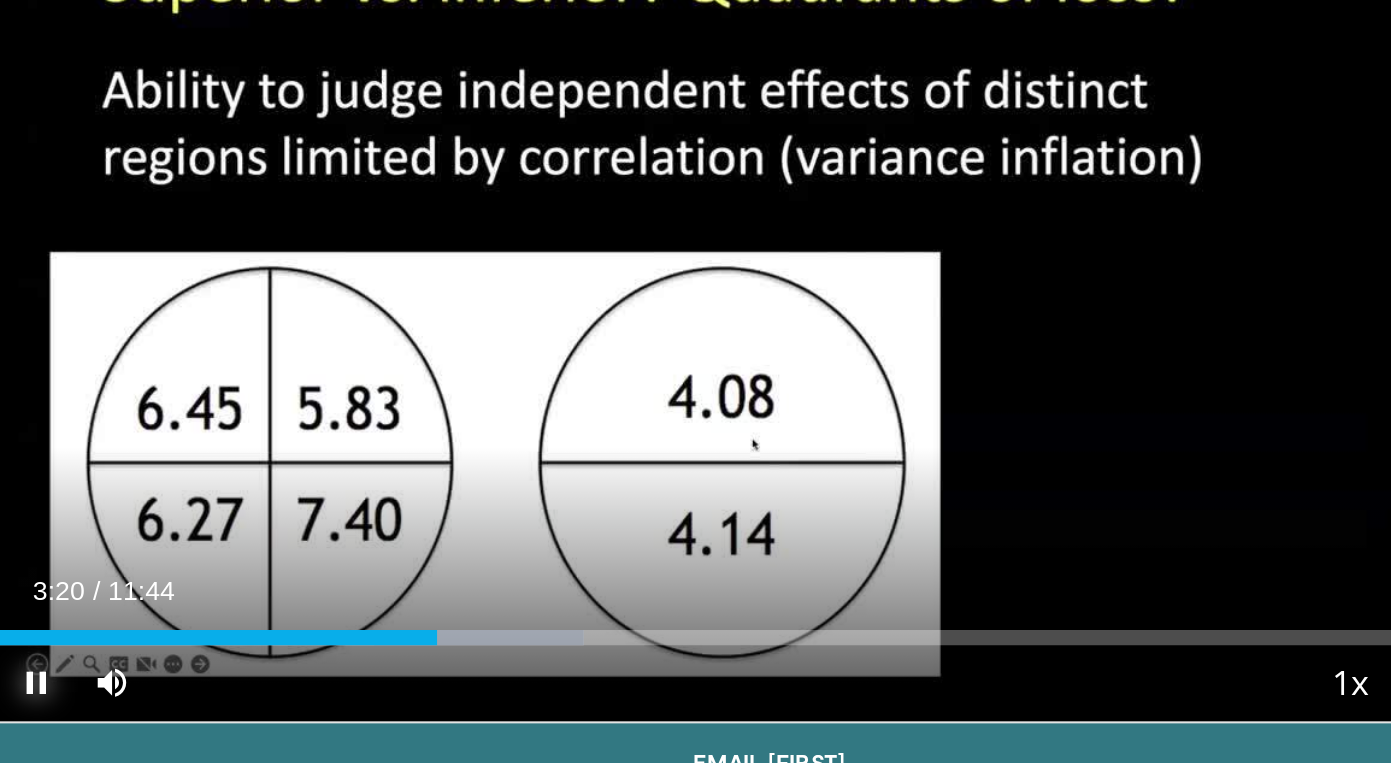 click on "**********" at bounding box center (482, 349) 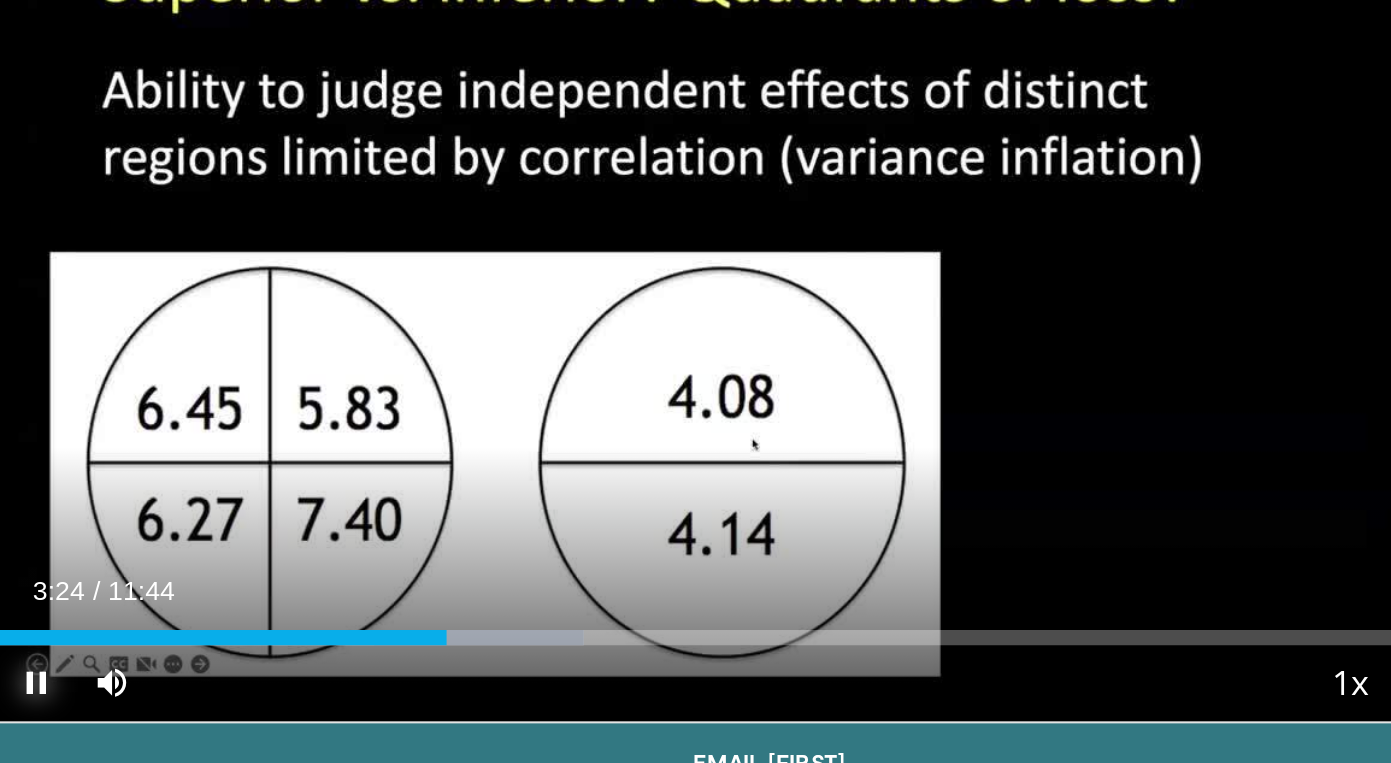 click at bounding box center [97, 556] 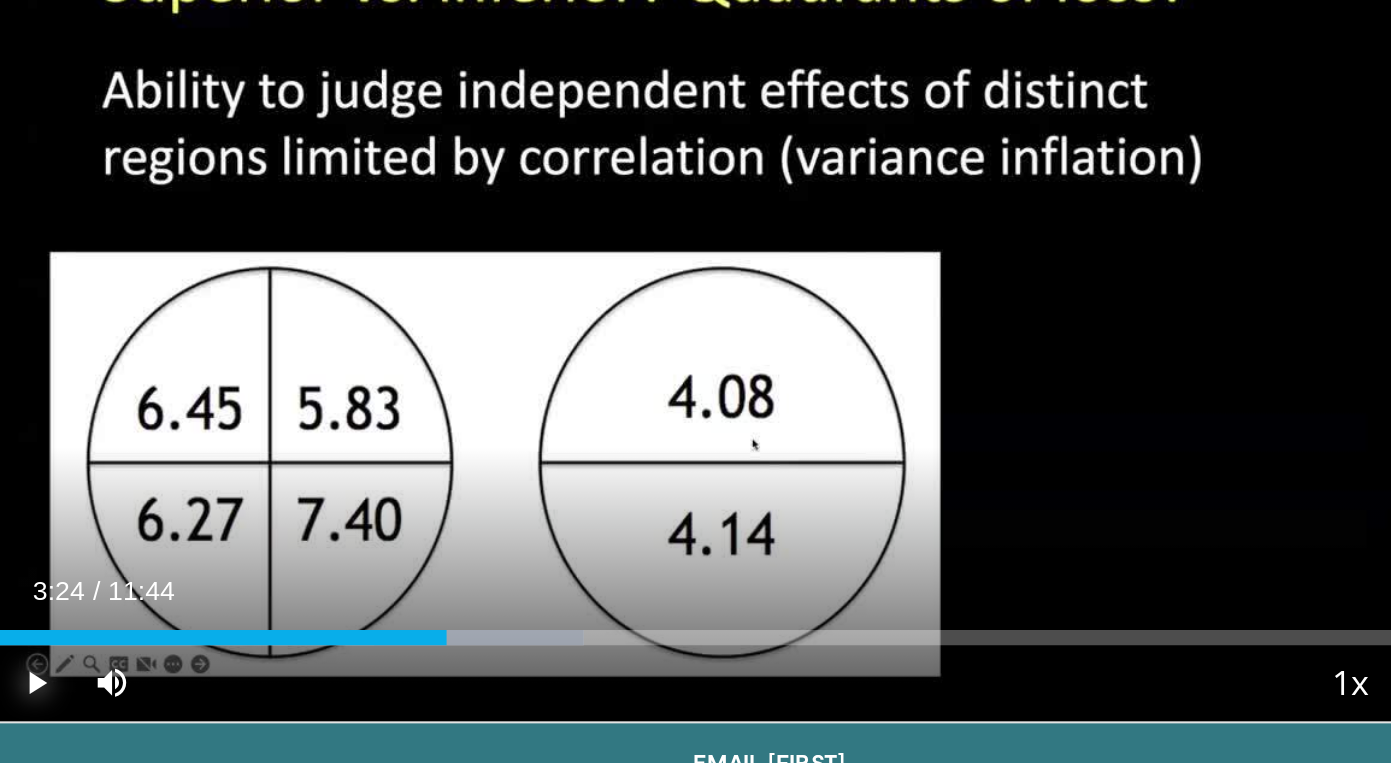 click at bounding box center (97, 556) 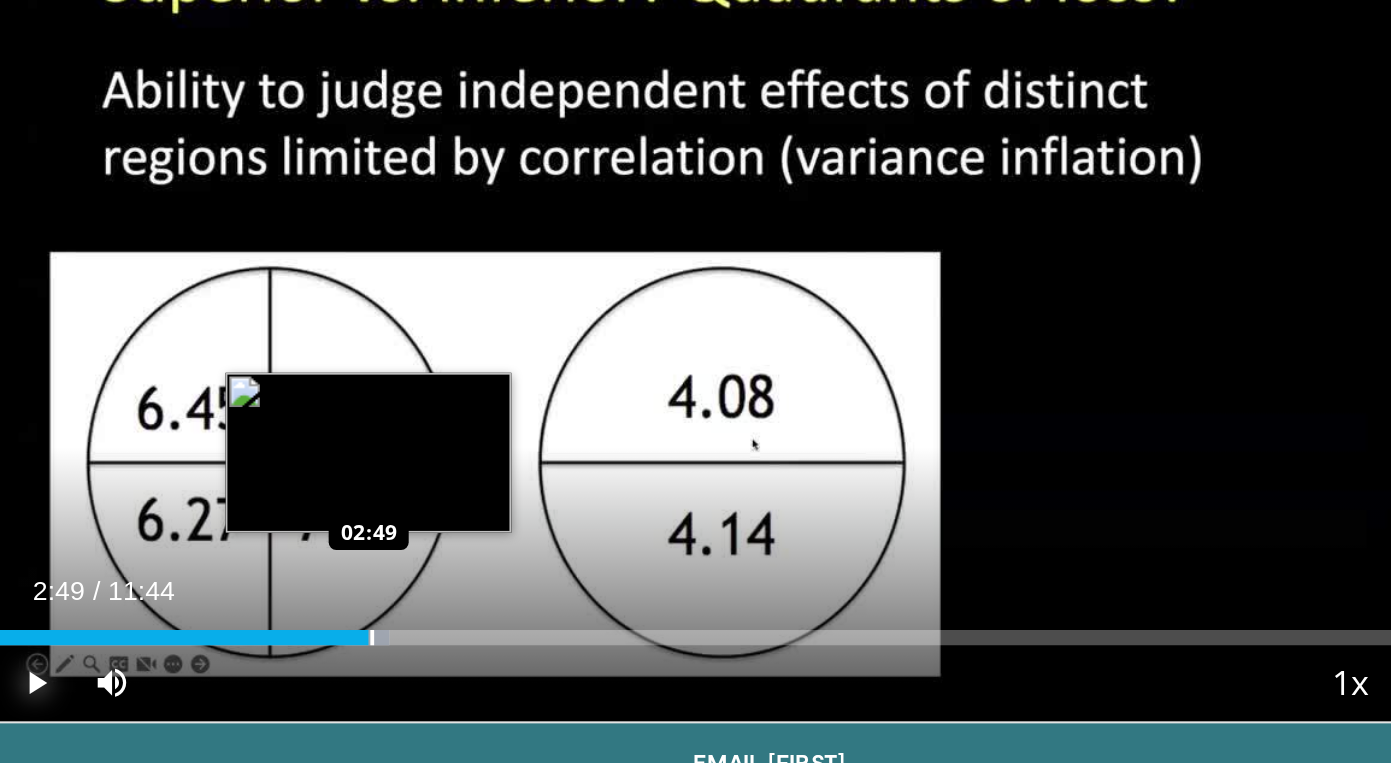 drag, startPoint x: 309, startPoint y: 532, endPoint x: 271, endPoint y: 530, distance: 38.052597 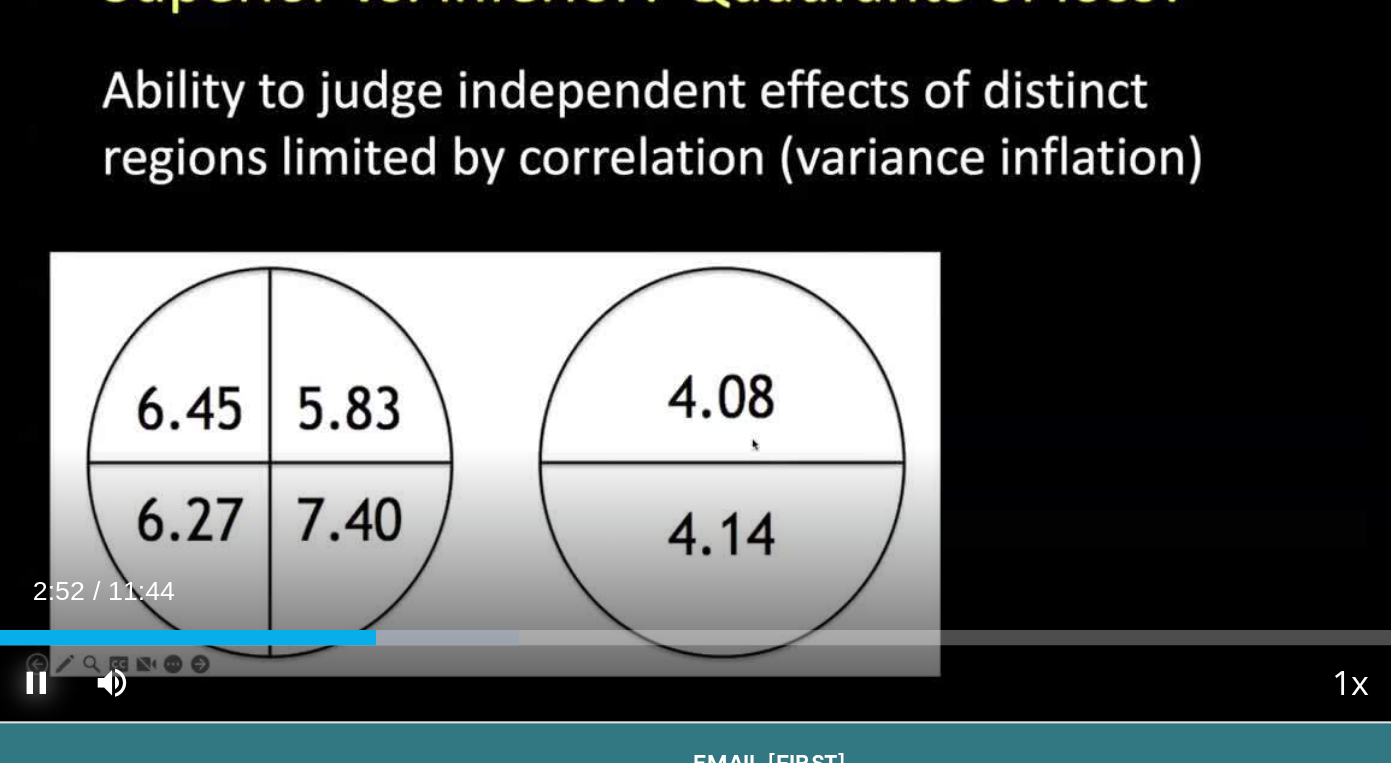 click at bounding box center [97, 556] 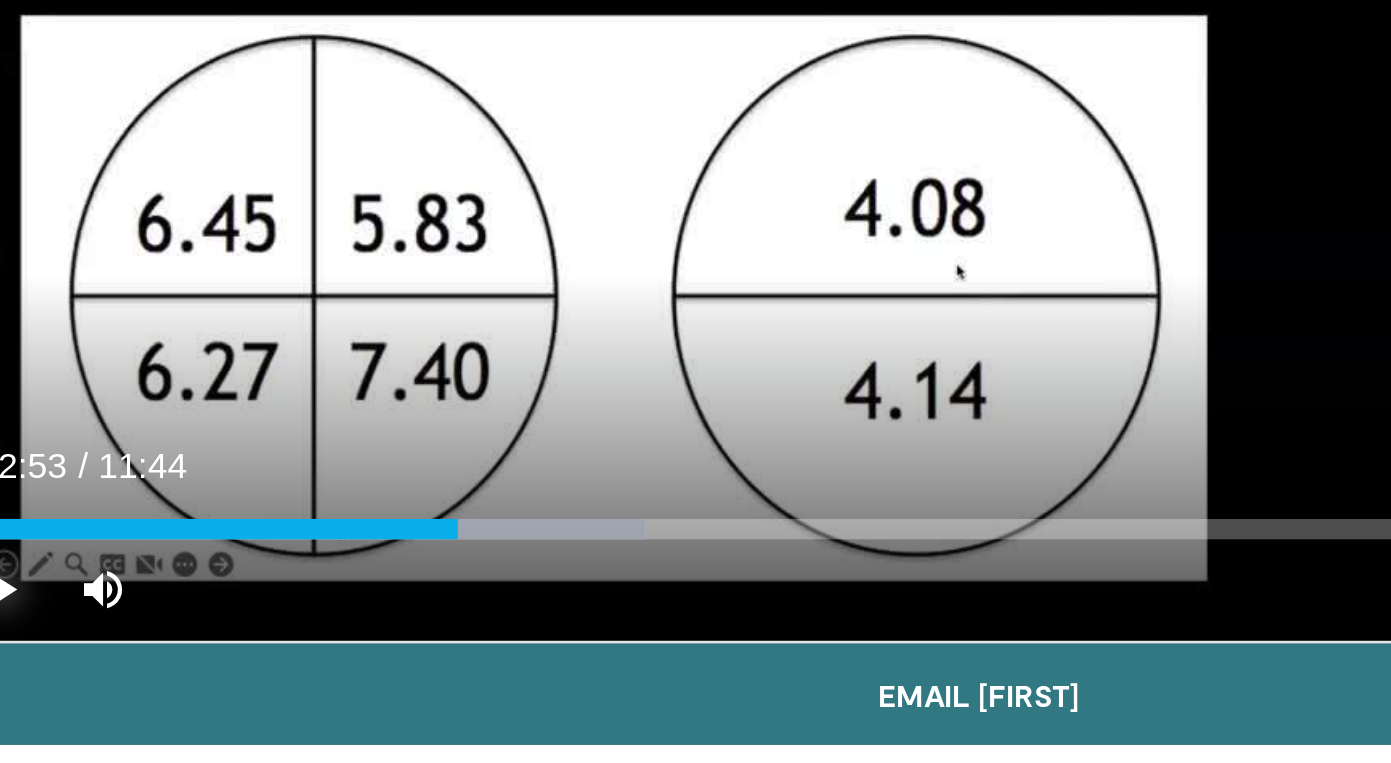 click at bounding box center (97, 556) 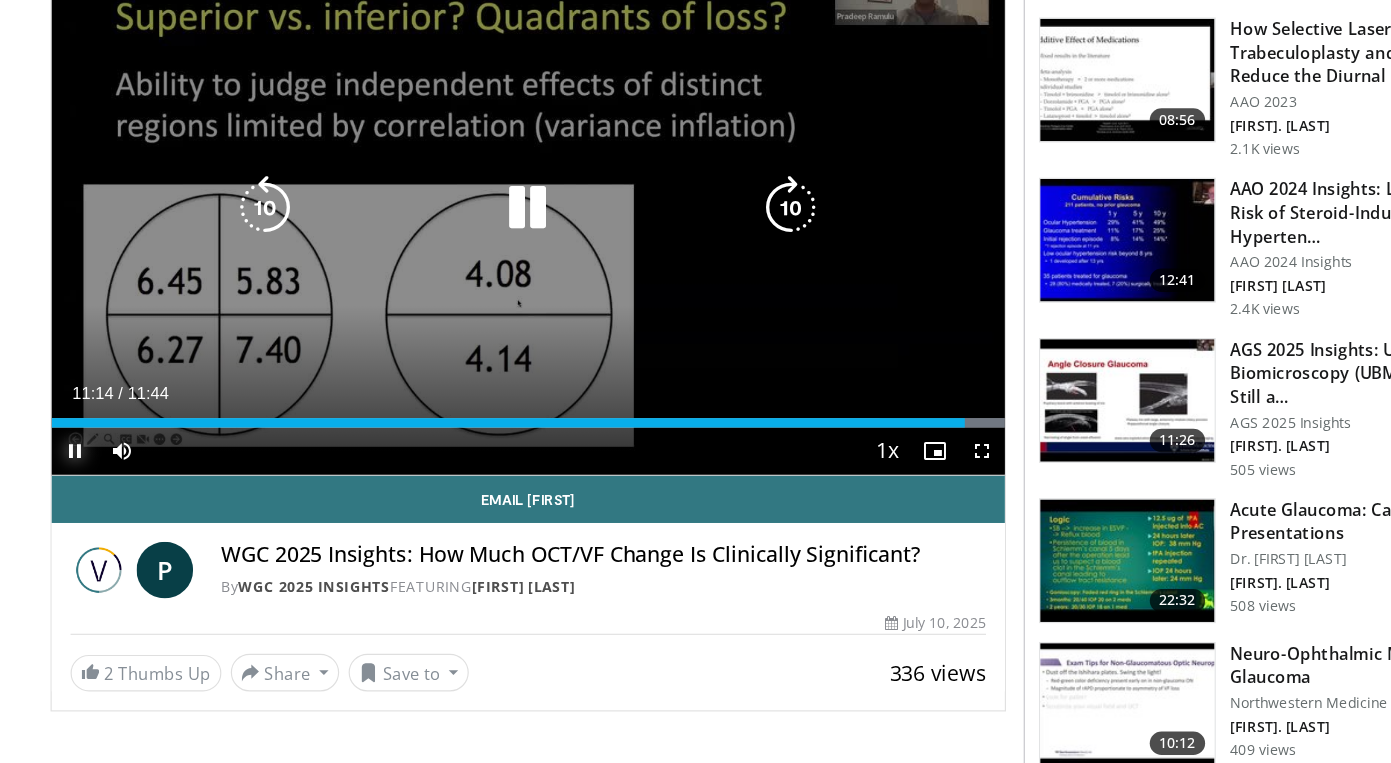 scroll, scrollTop: 190, scrollLeft: 0, axis: vertical 